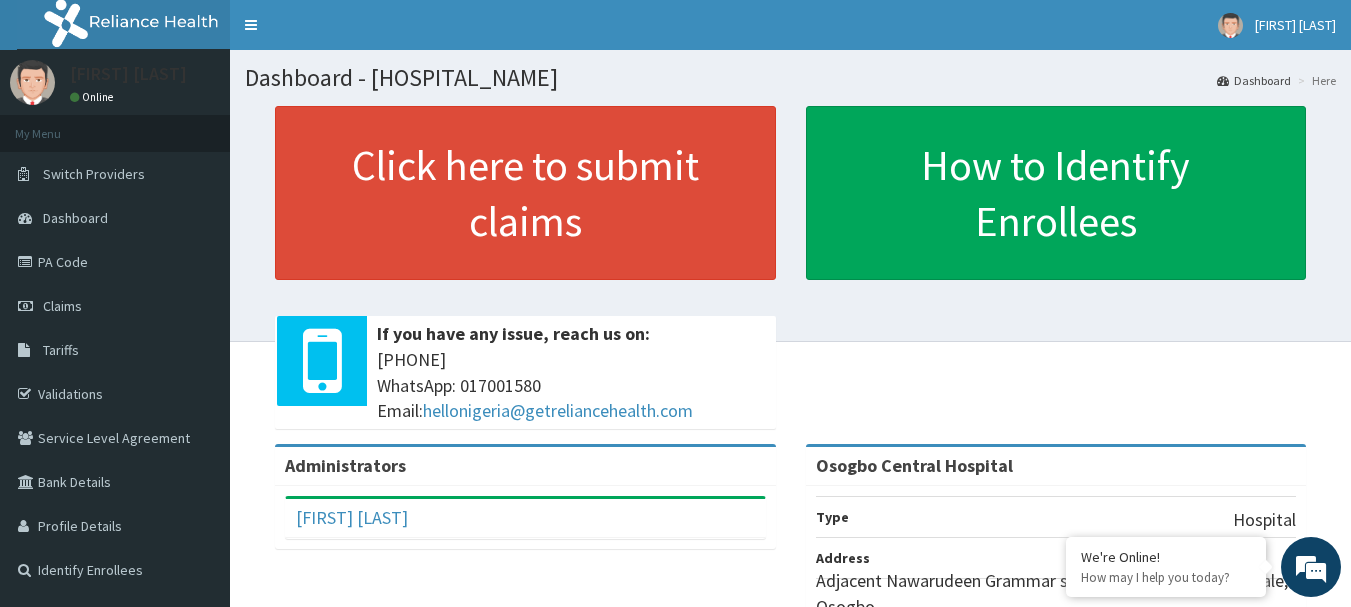 scroll, scrollTop: 0, scrollLeft: 0, axis: both 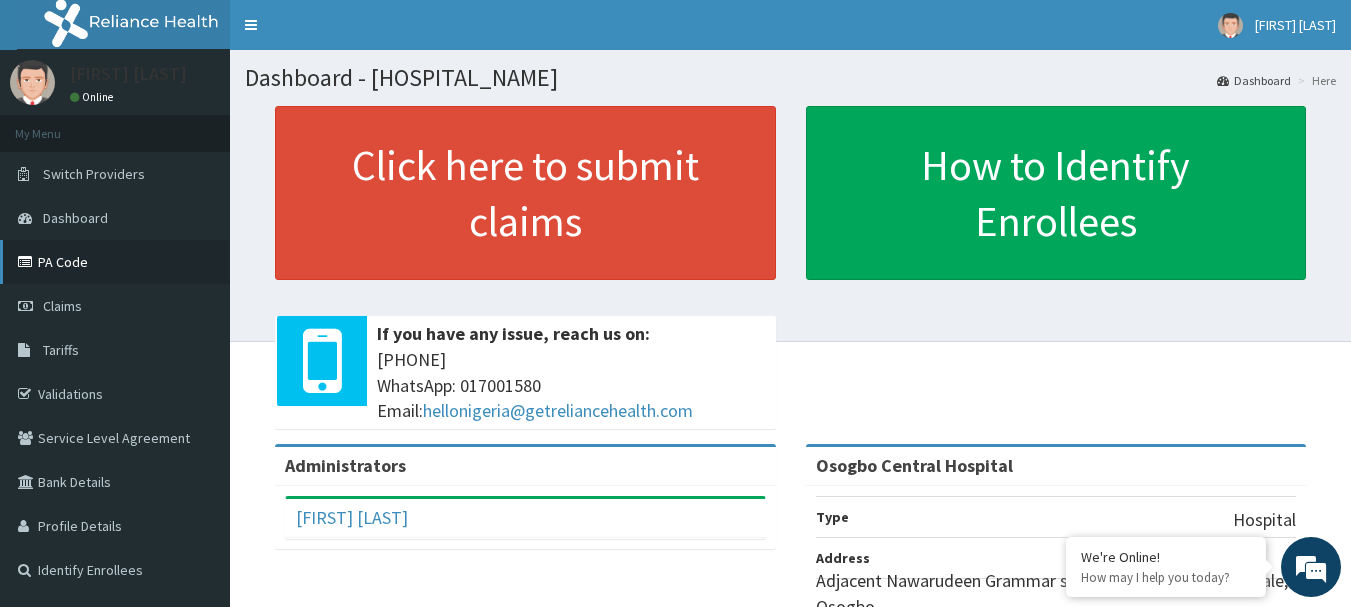click on "PA Code" at bounding box center (115, 262) 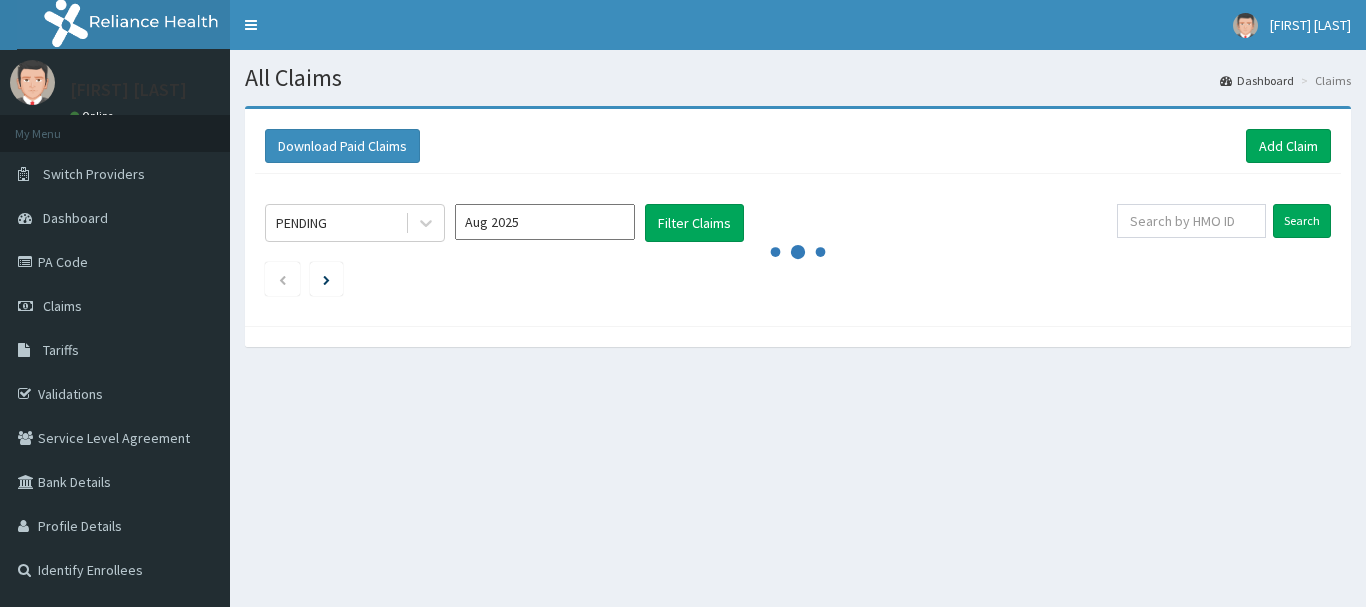 scroll, scrollTop: 0, scrollLeft: 0, axis: both 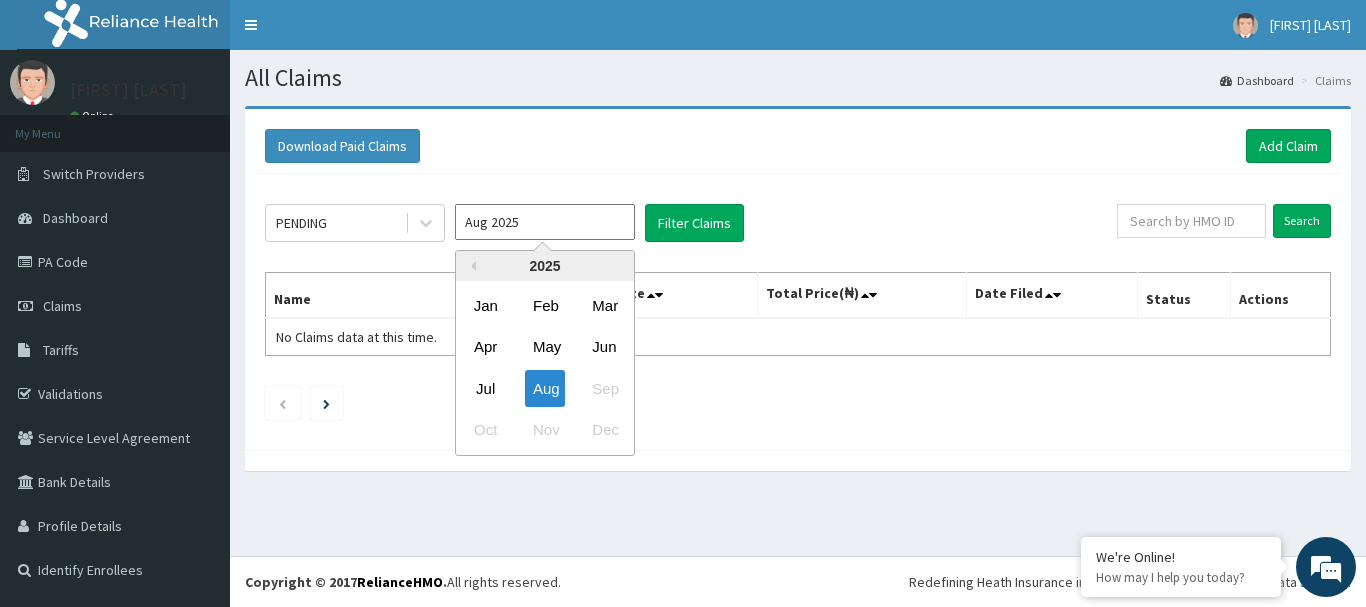click on "Aug 2025" at bounding box center (545, 222) 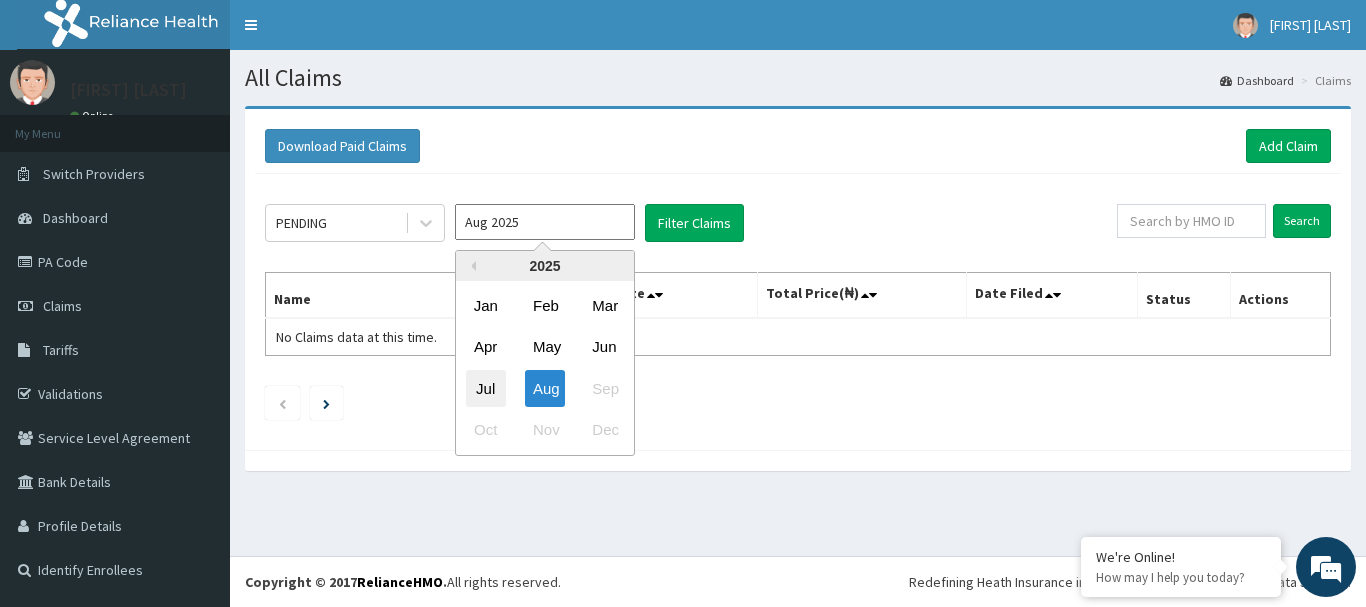 click on "Jul" at bounding box center (486, 388) 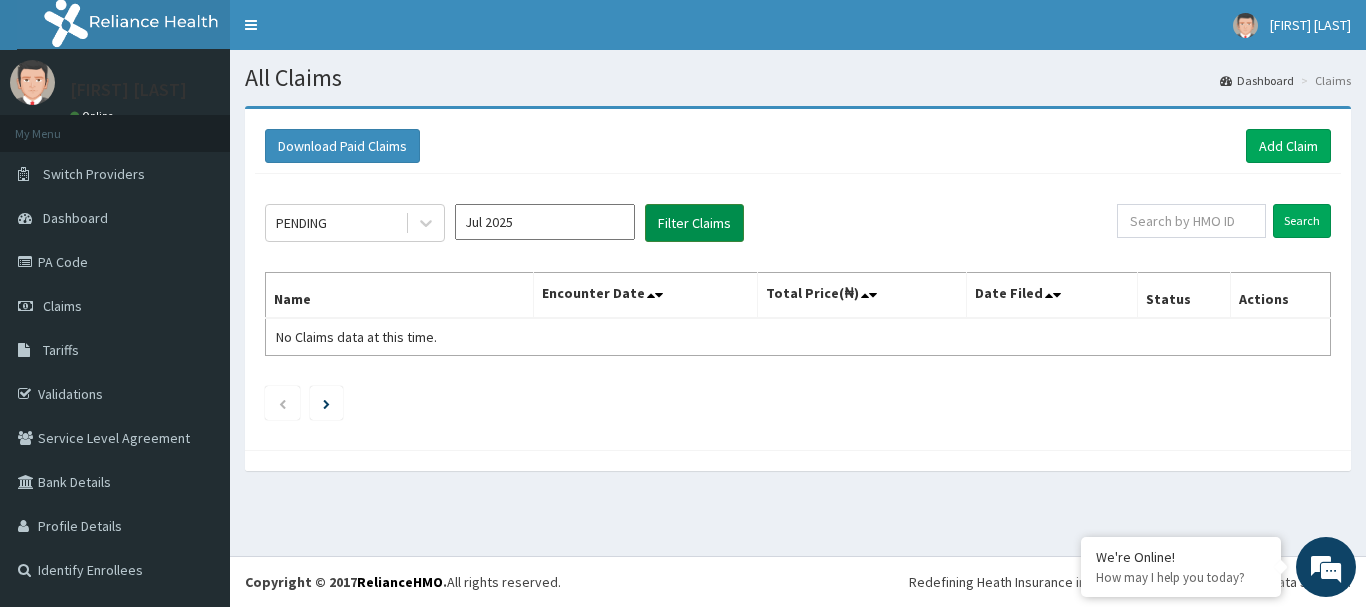 click on "Filter Claims" at bounding box center (694, 223) 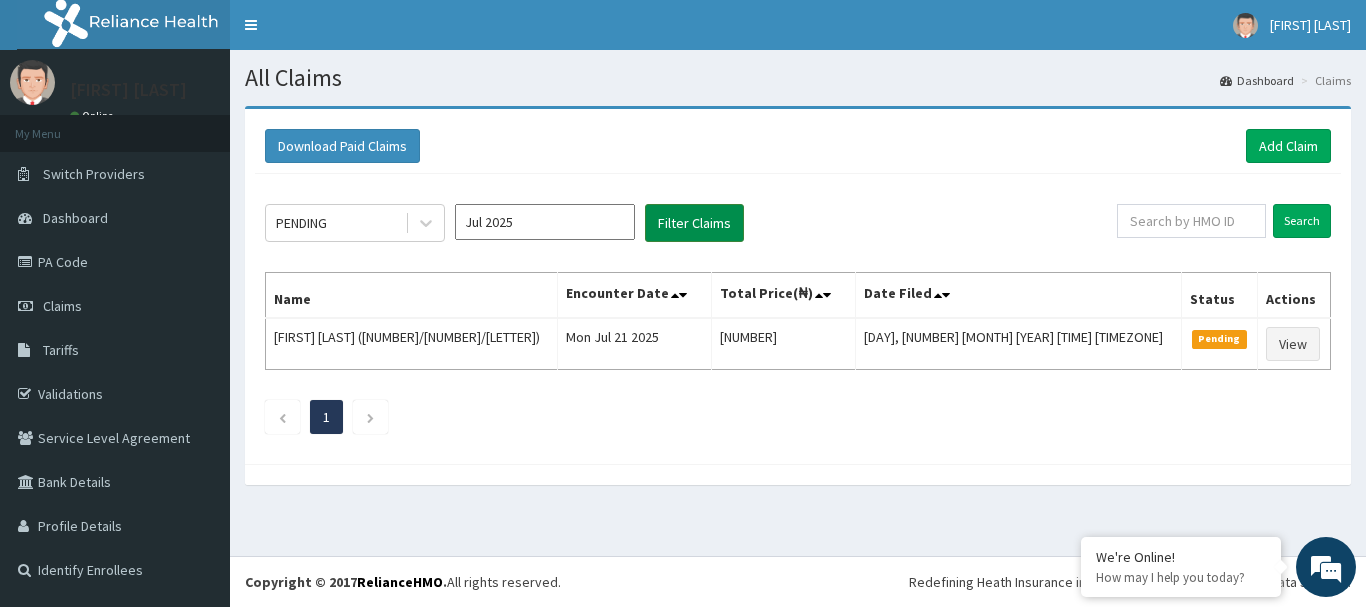scroll, scrollTop: 0, scrollLeft: 0, axis: both 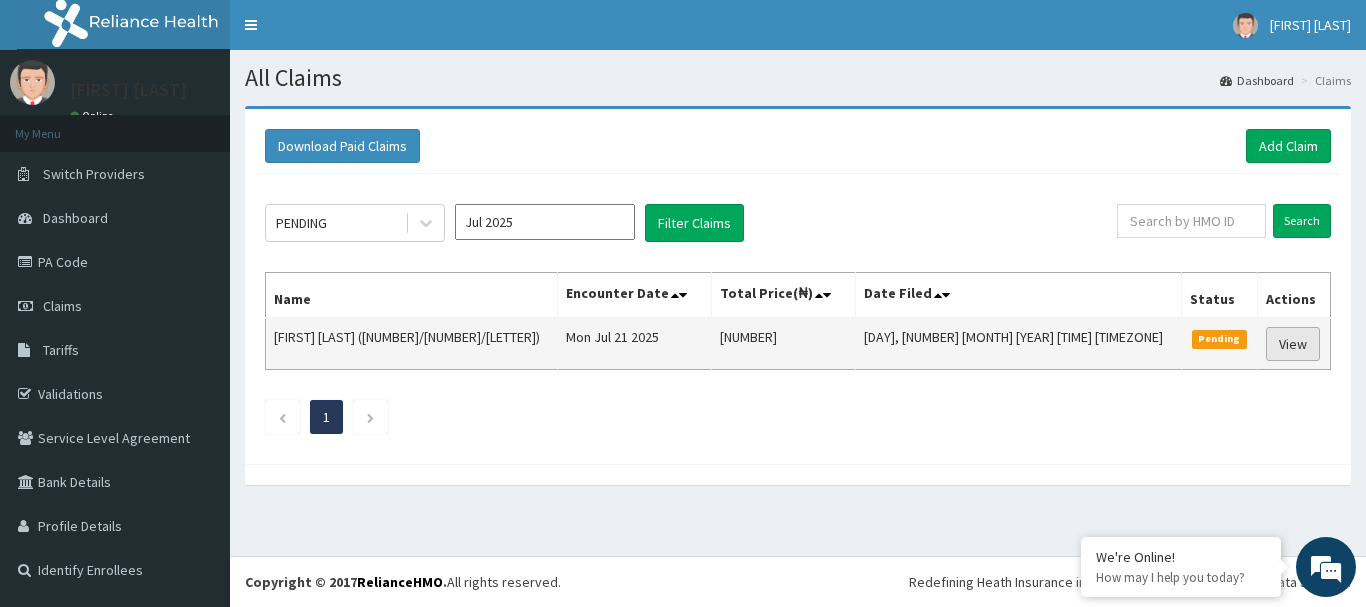 click on "View" at bounding box center [1293, 344] 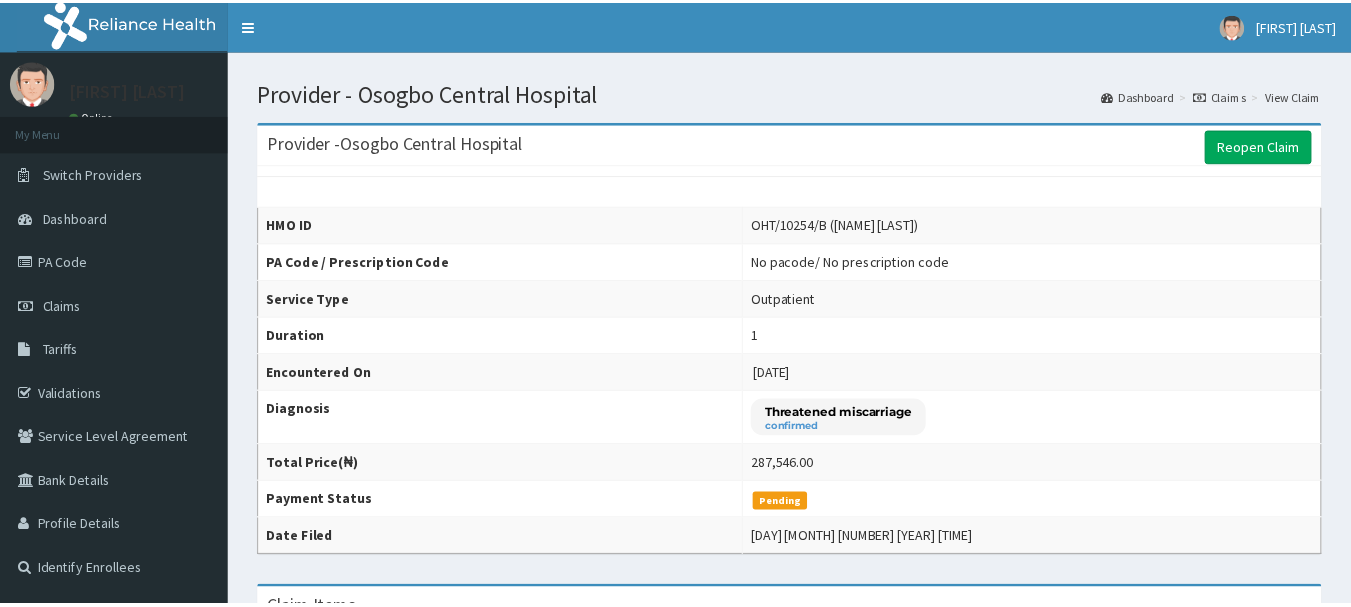 scroll, scrollTop: 0, scrollLeft: 0, axis: both 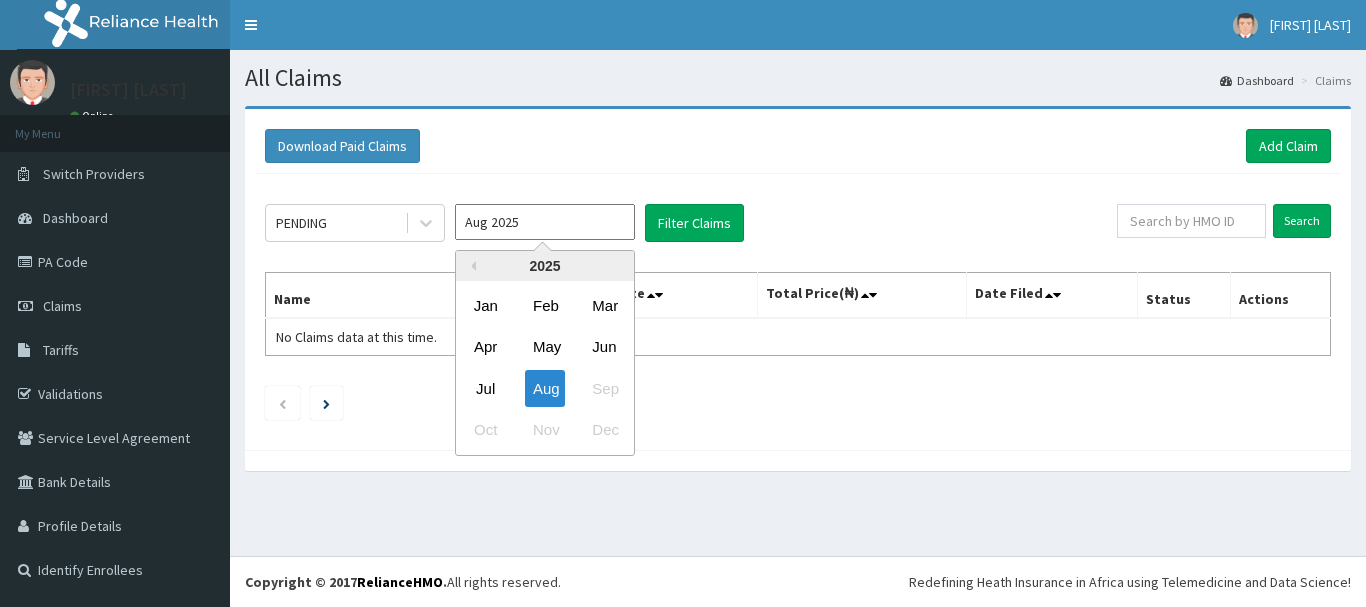 click on "Aug 2025" at bounding box center (545, 222) 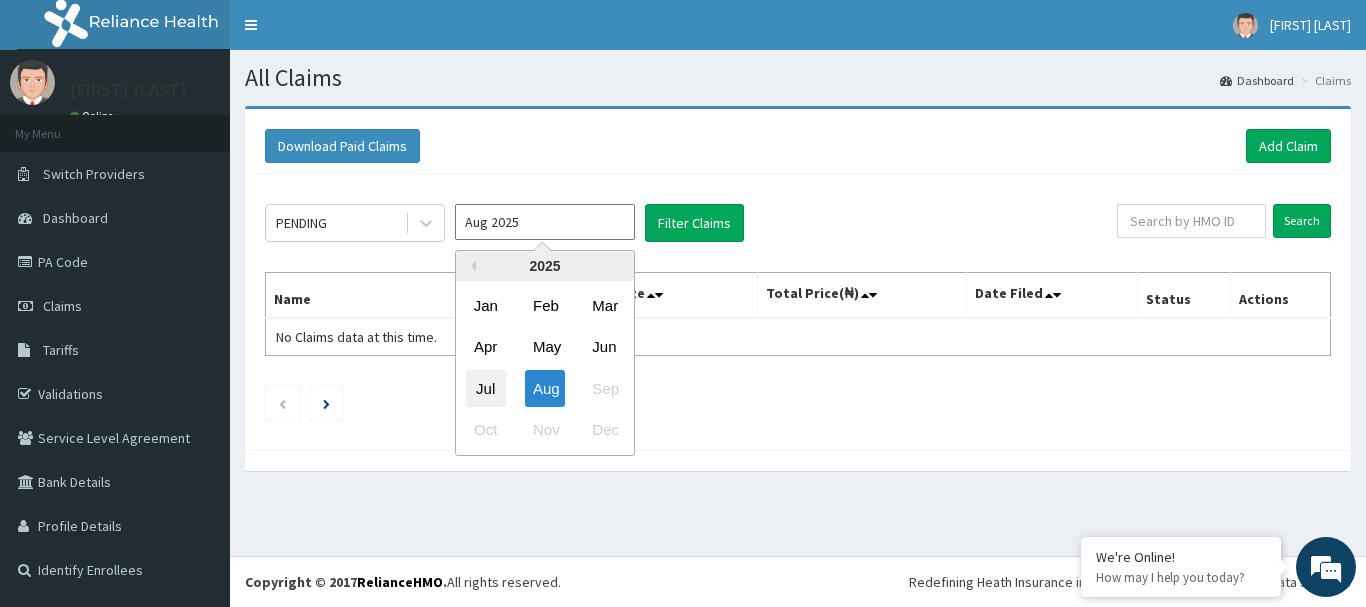 click on "Jul" at bounding box center (486, 388) 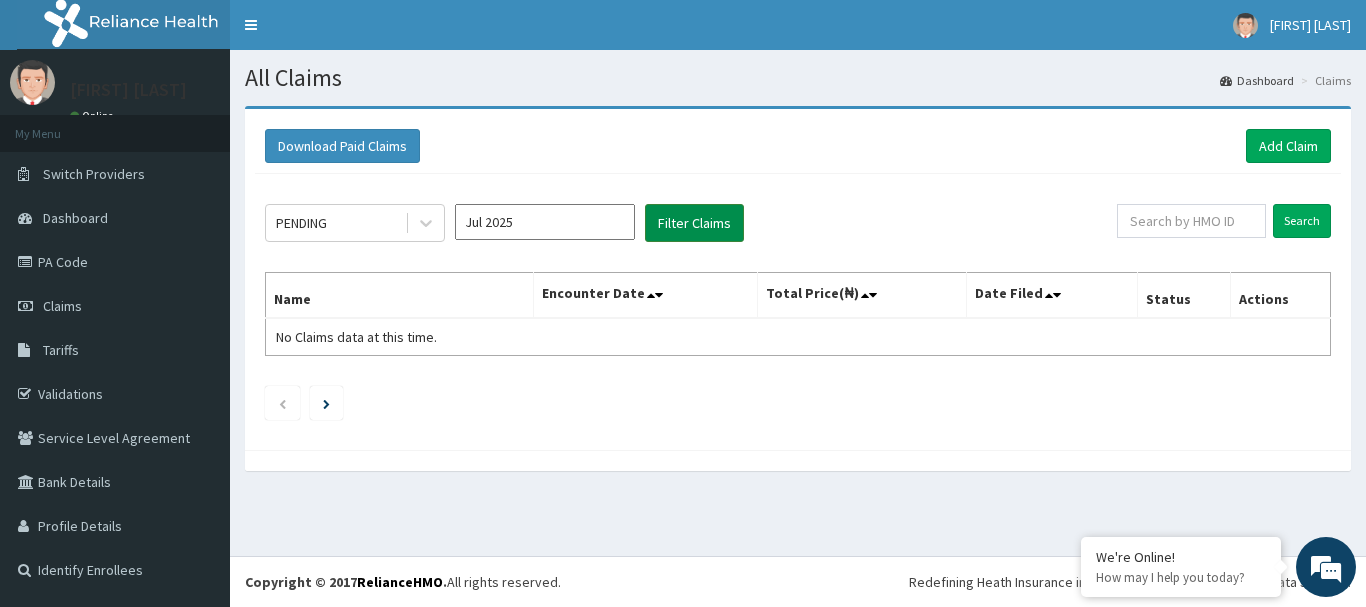click on "Filter Claims" at bounding box center (694, 223) 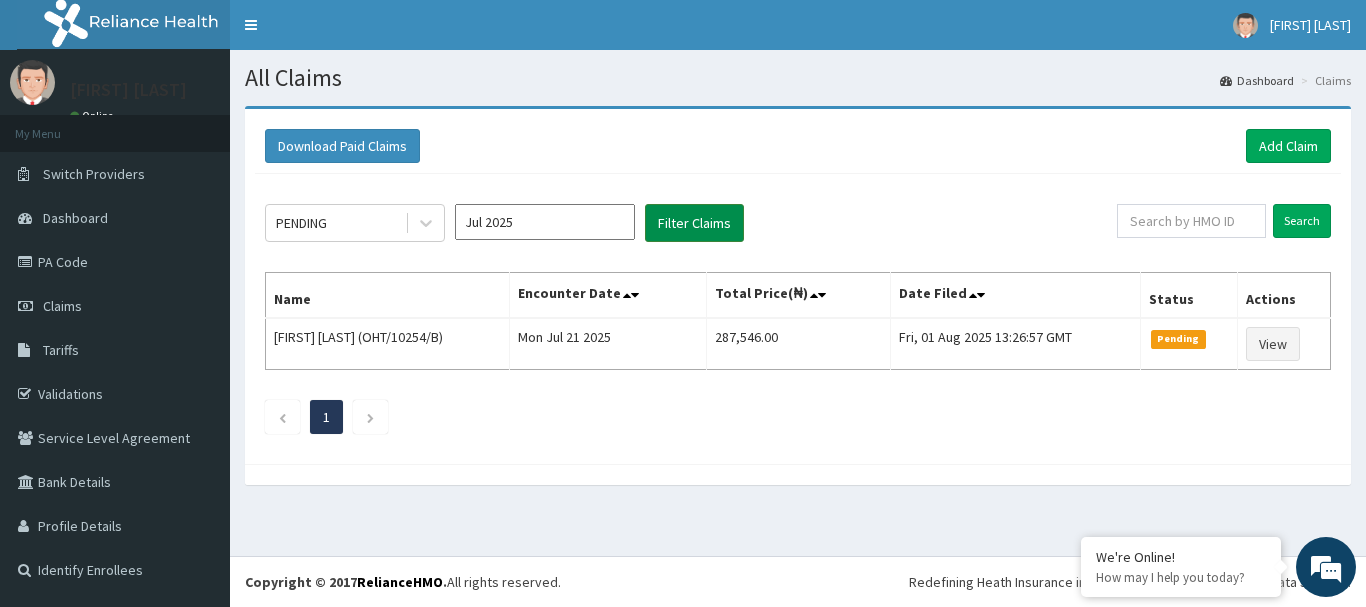 click on "Filter Claims" at bounding box center (694, 223) 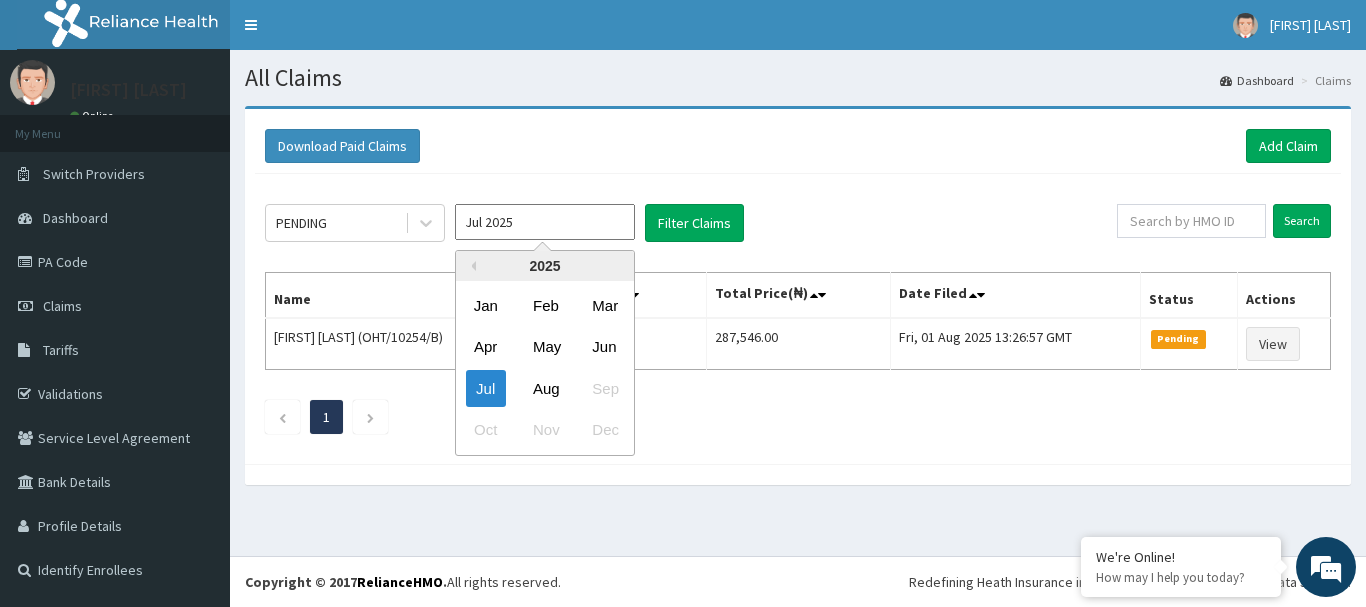 click on "Jul 2025" at bounding box center (545, 222) 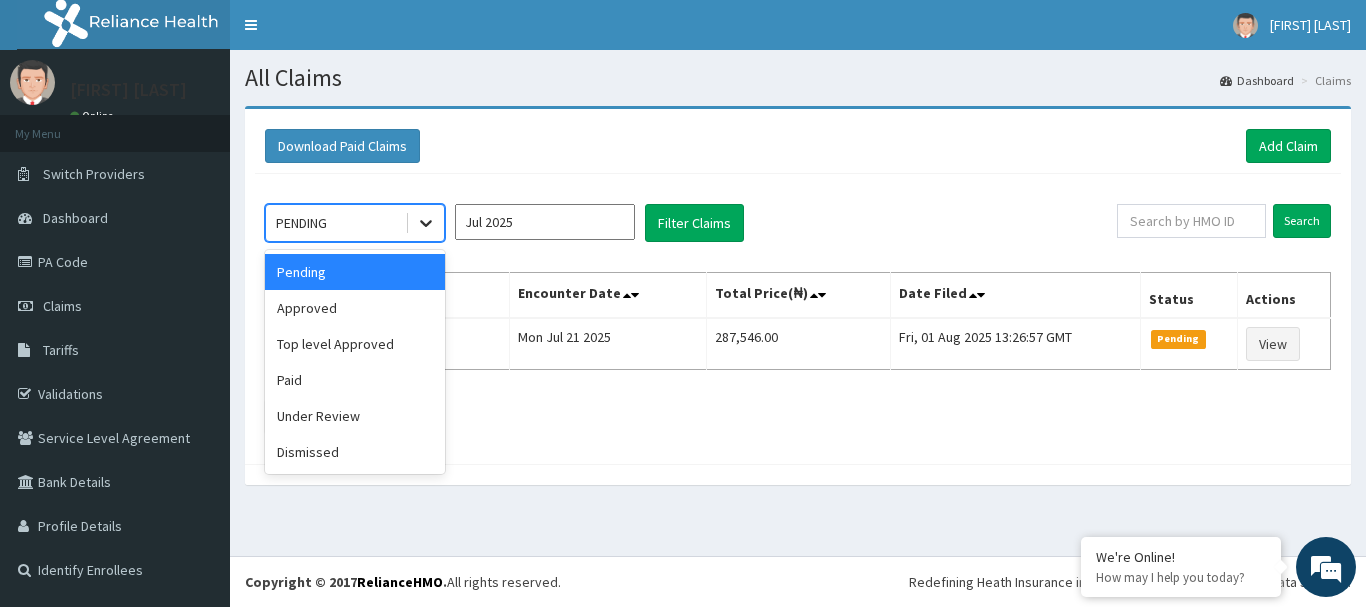 click 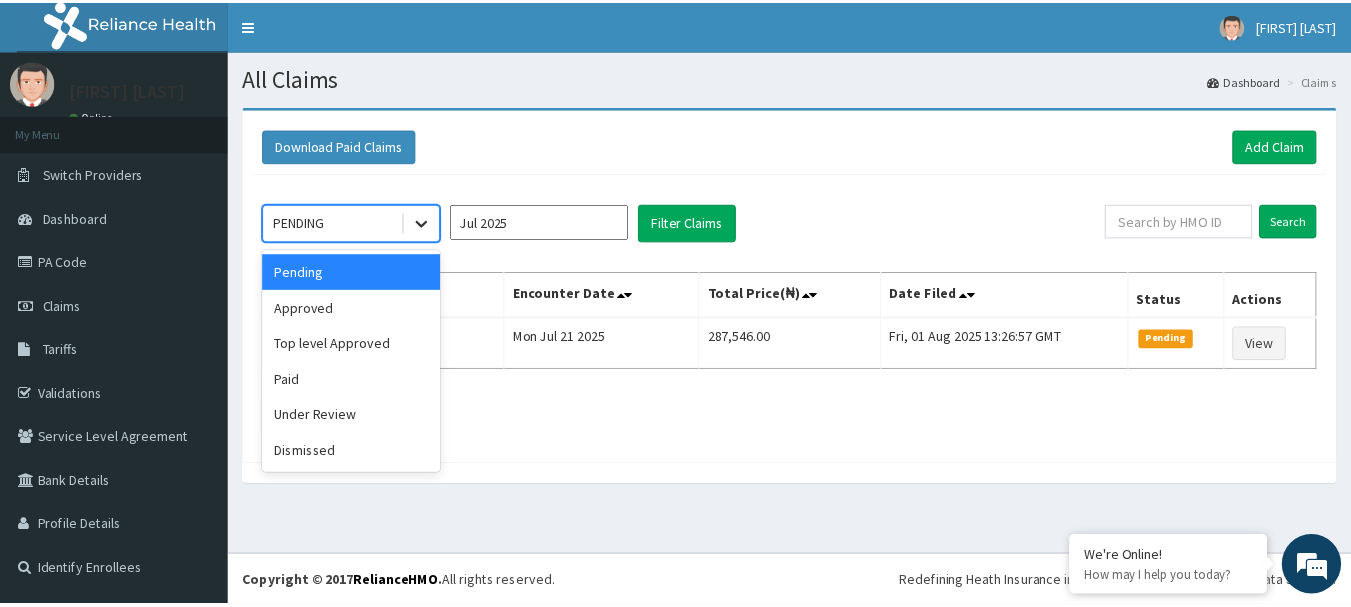 scroll, scrollTop: 0, scrollLeft: 0, axis: both 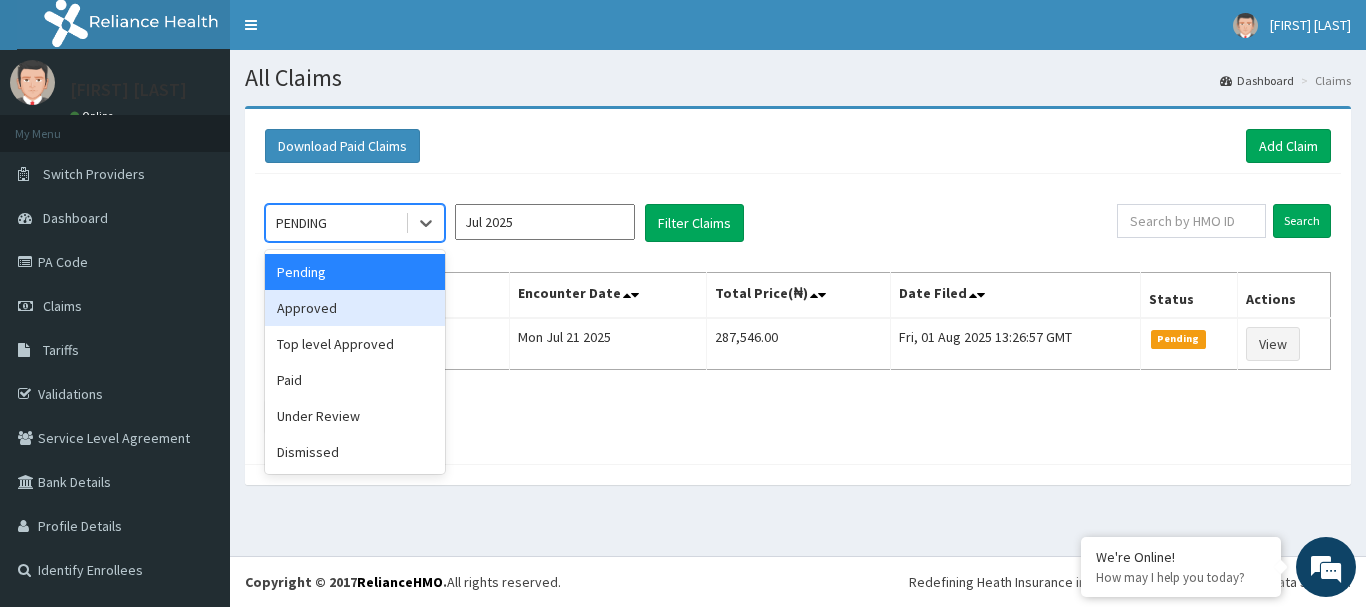 click on "Approved" at bounding box center [355, 308] 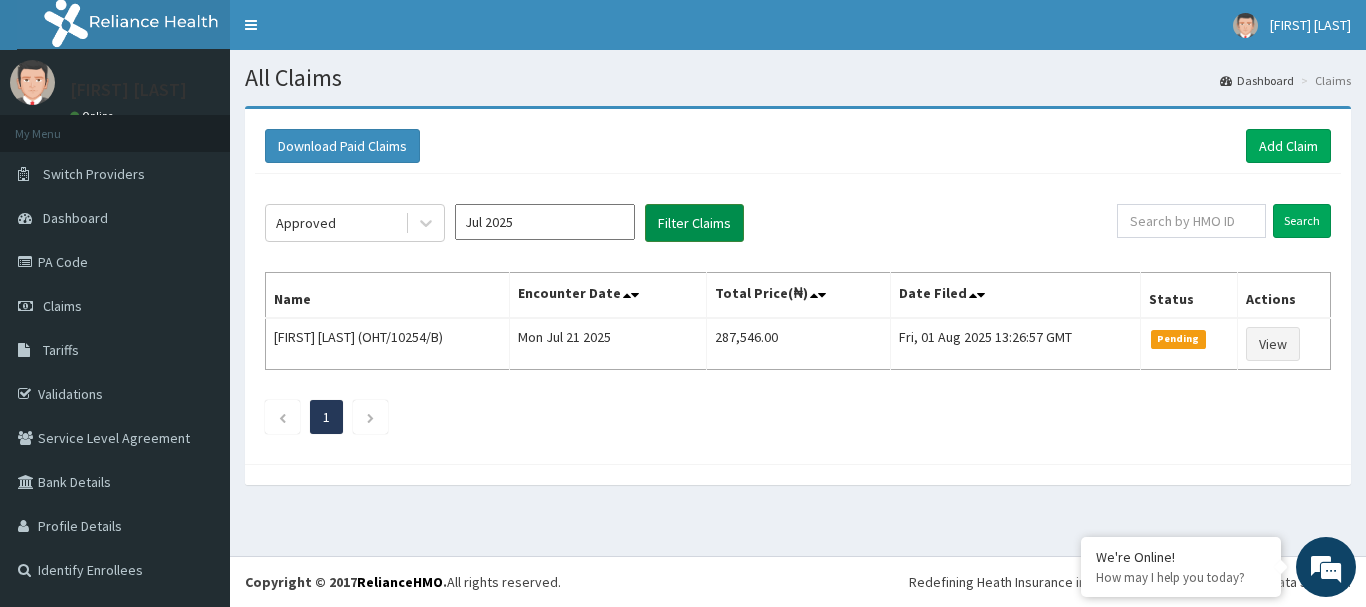 click on "Filter Claims" at bounding box center (694, 223) 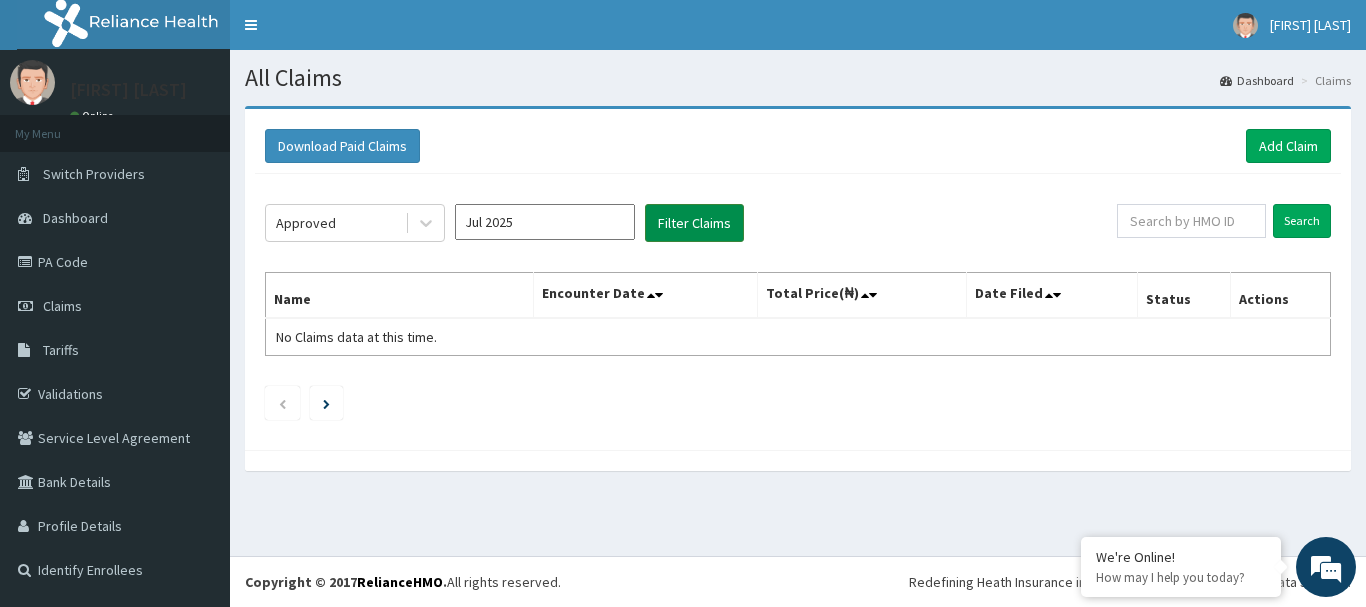click on "Filter Claims" at bounding box center [694, 223] 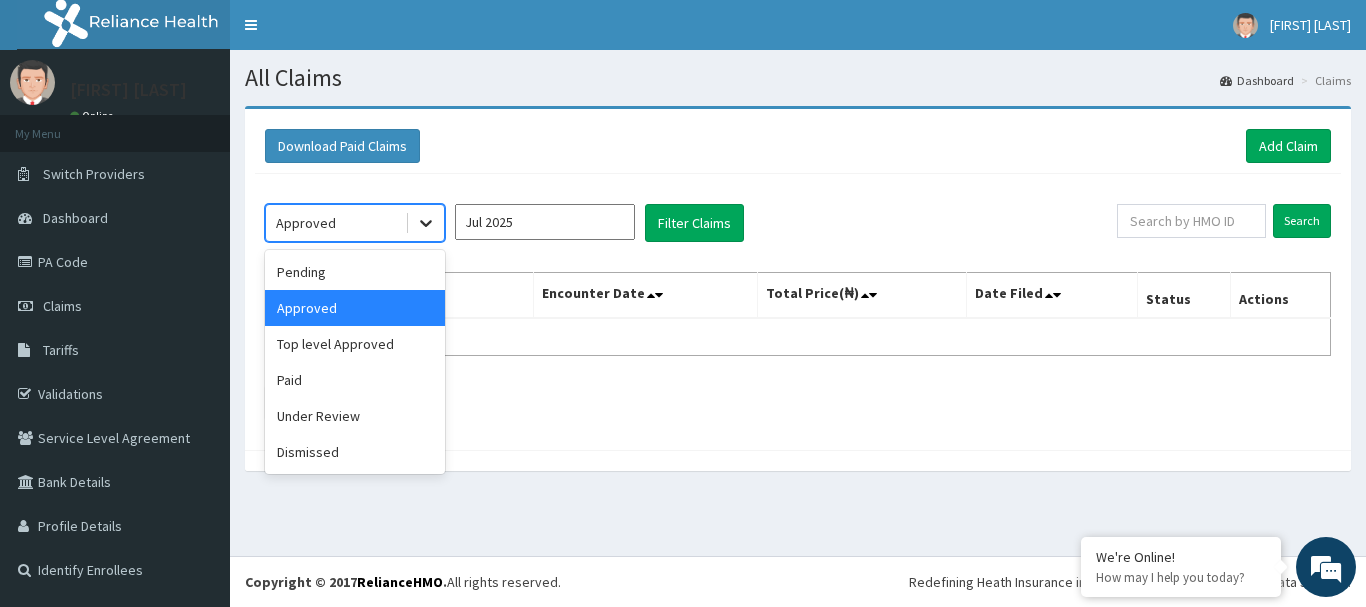 click 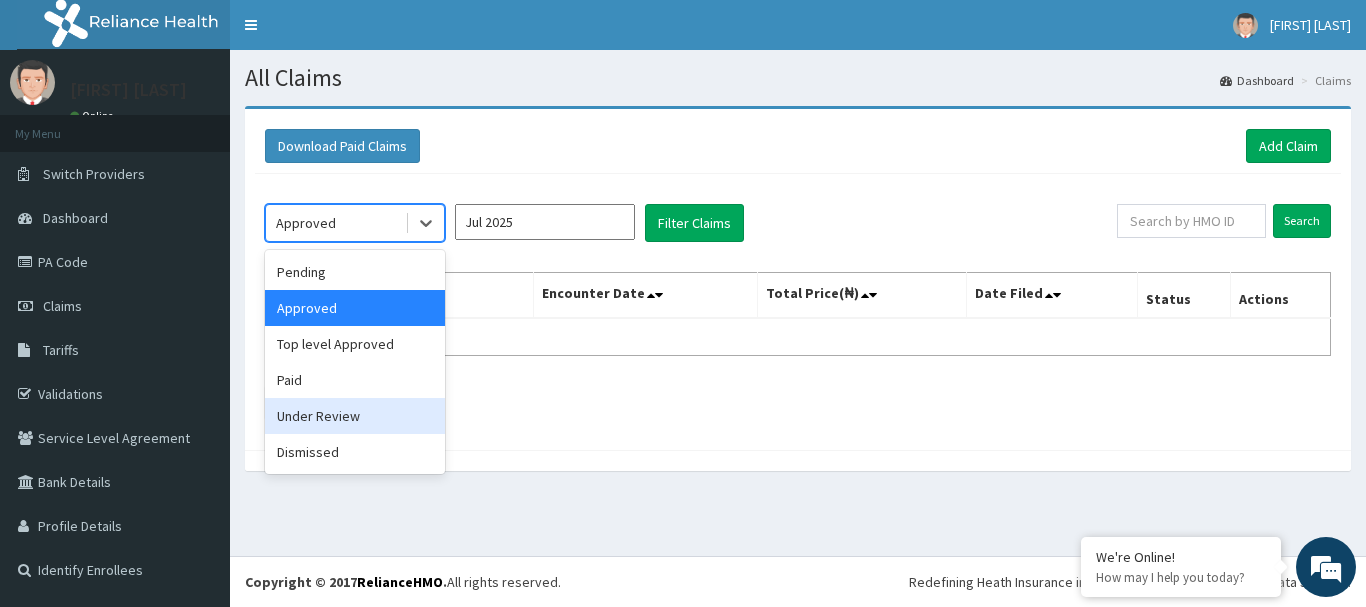 click on "Under Review" at bounding box center [355, 416] 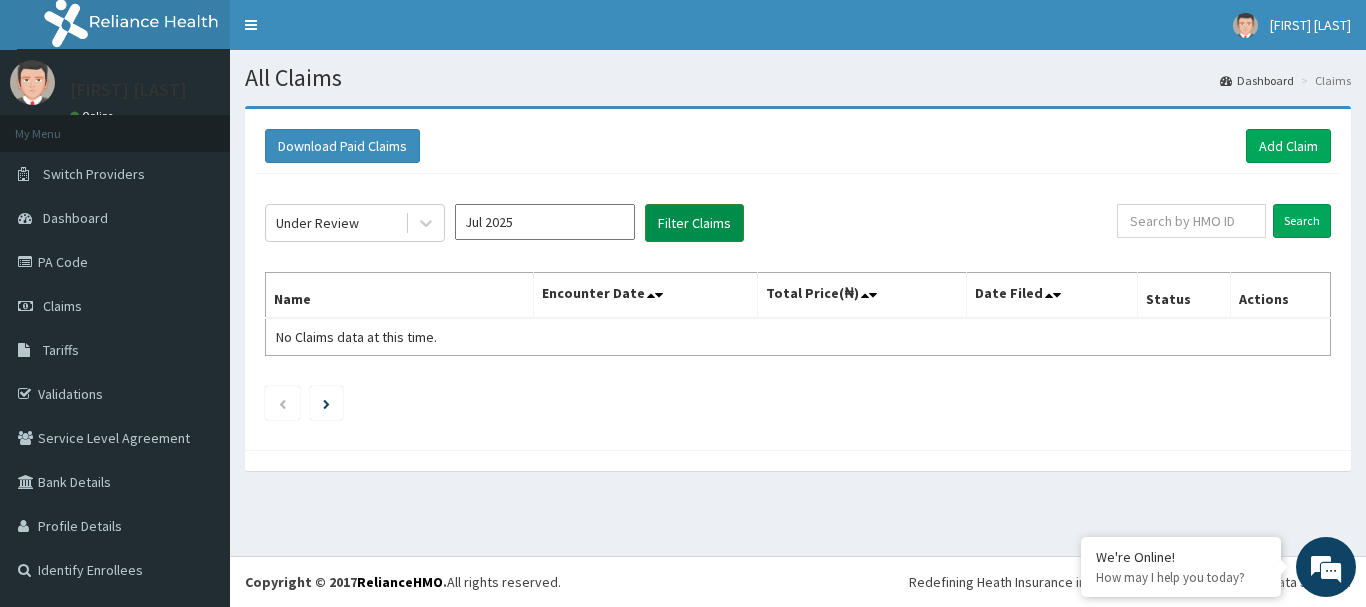 click on "Filter Claims" at bounding box center [694, 223] 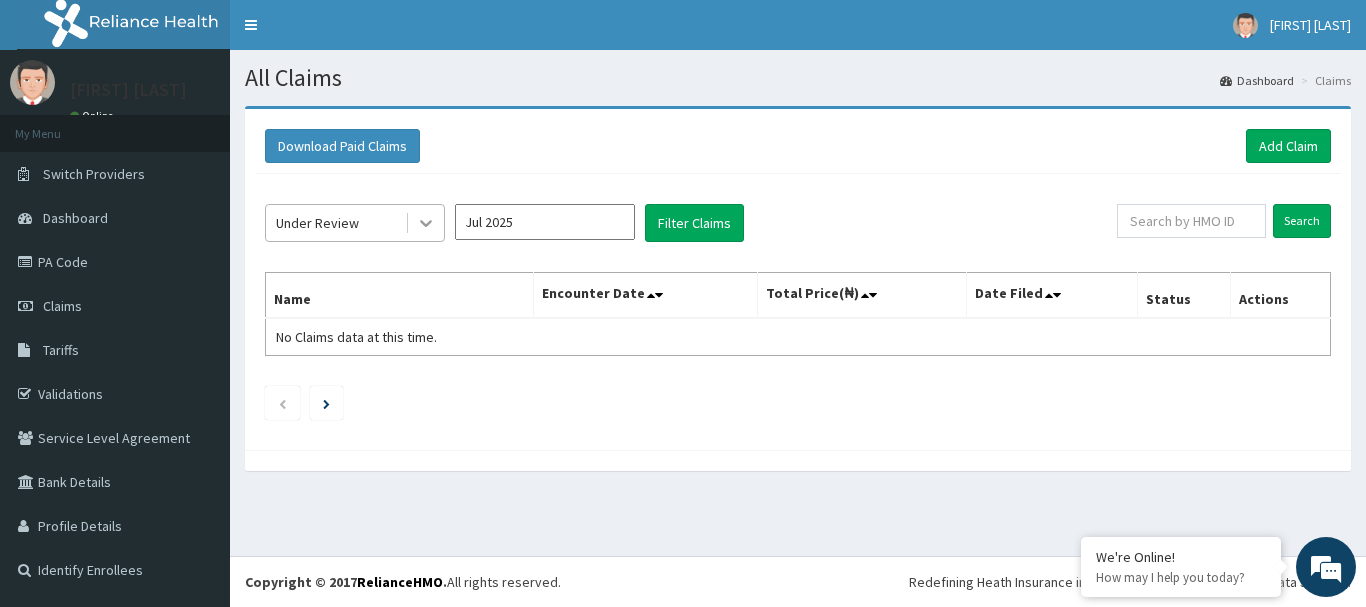 click 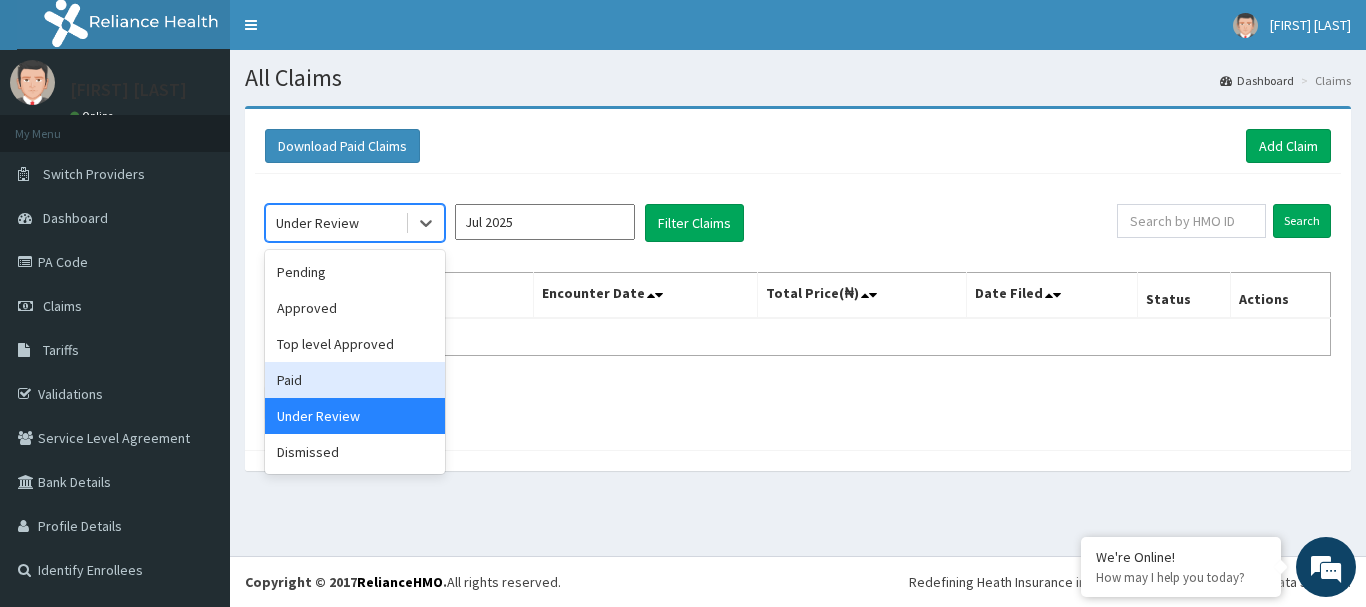 click on "Paid" at bounding box center [355, 380] 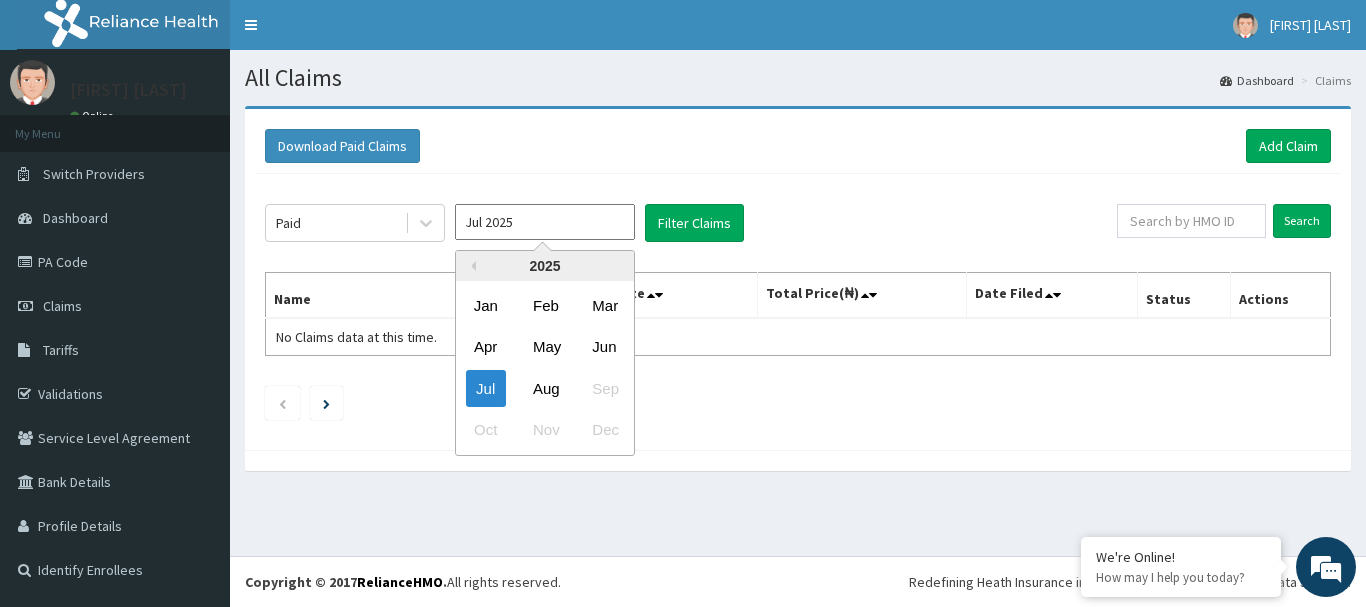 click on "Jul 2025" at bounding box center [545, 222] 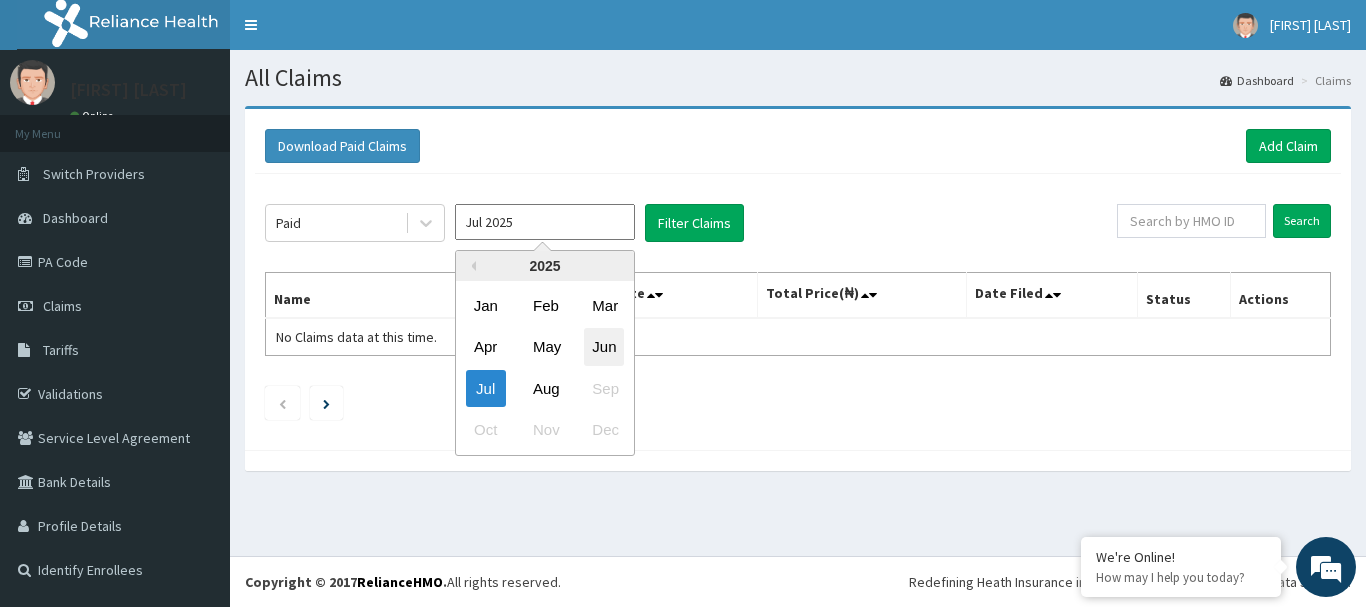 click on "Jun" at bounding box center [604, 347] 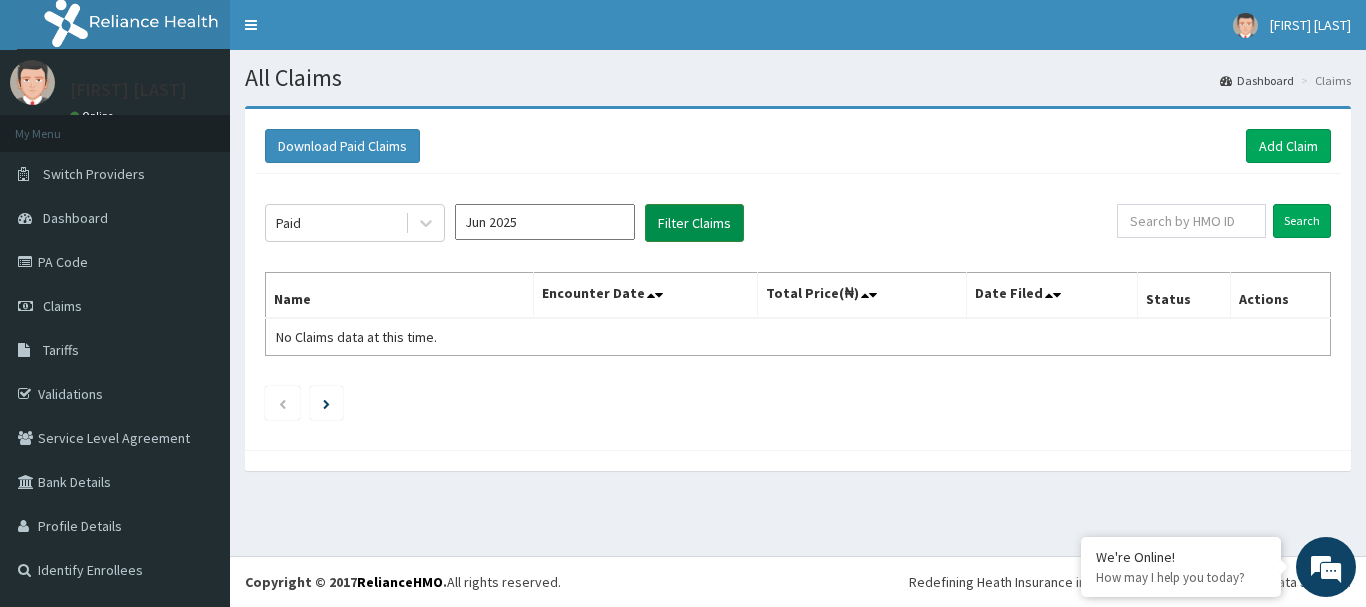 click on "Filter Claims" at bounding box center [694, 223] 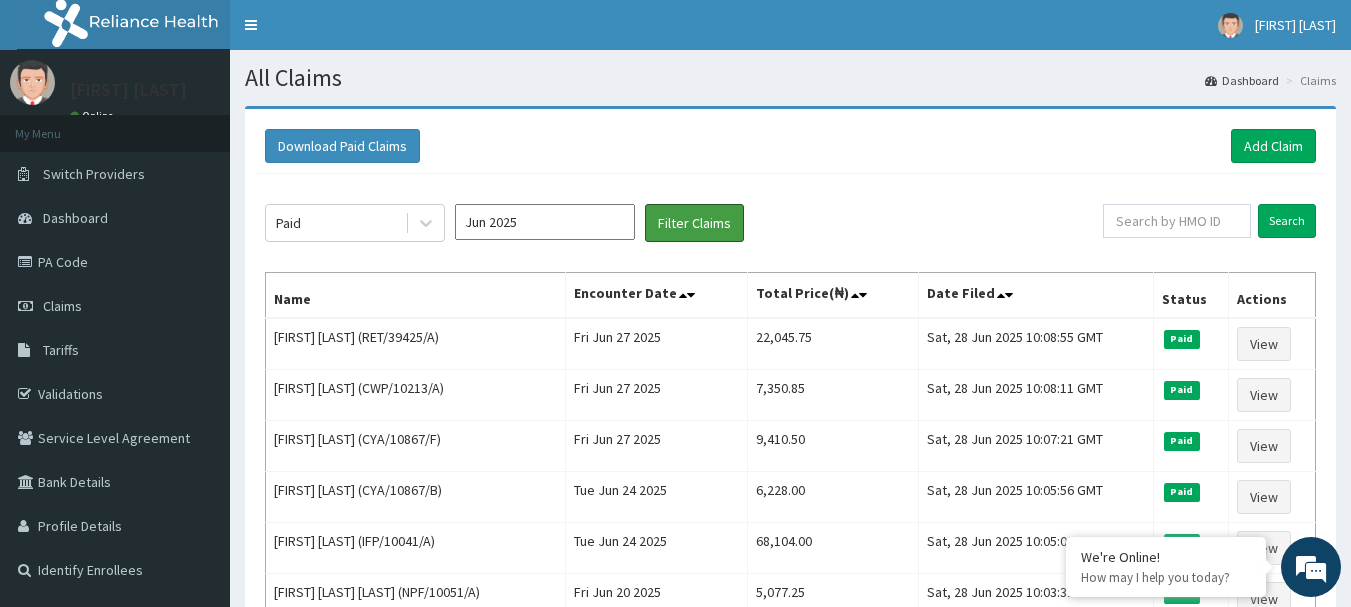 type 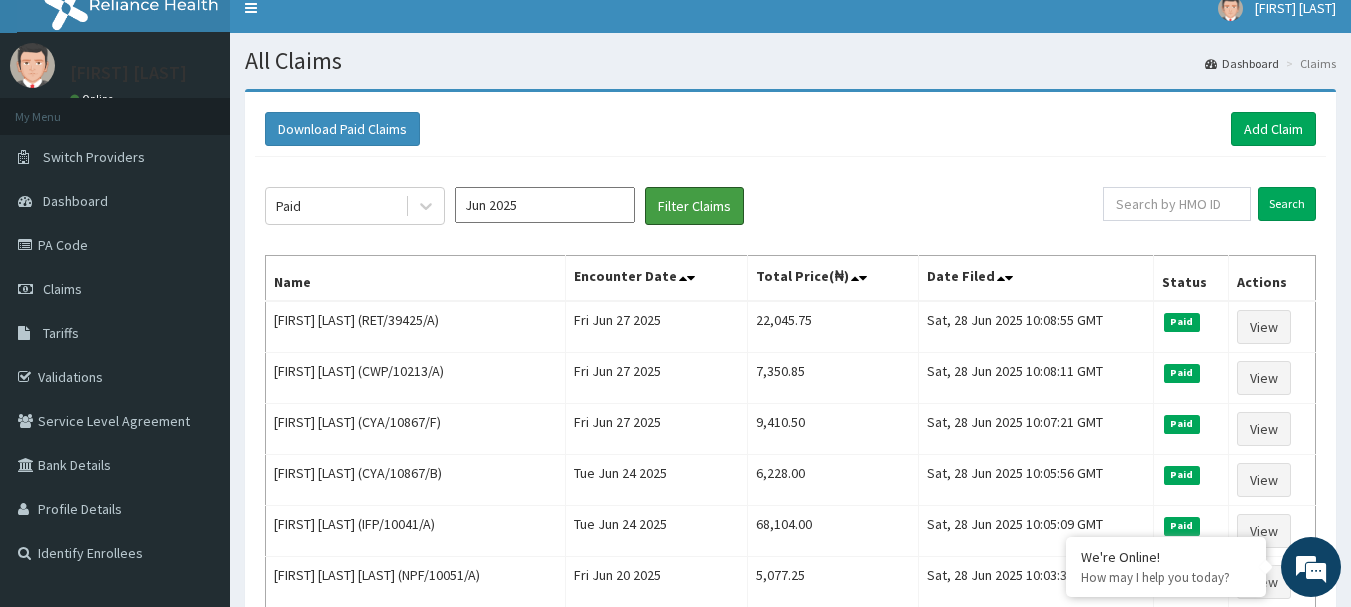 scroll, scrollTop: 0, scrollLeft: 0, axis: both 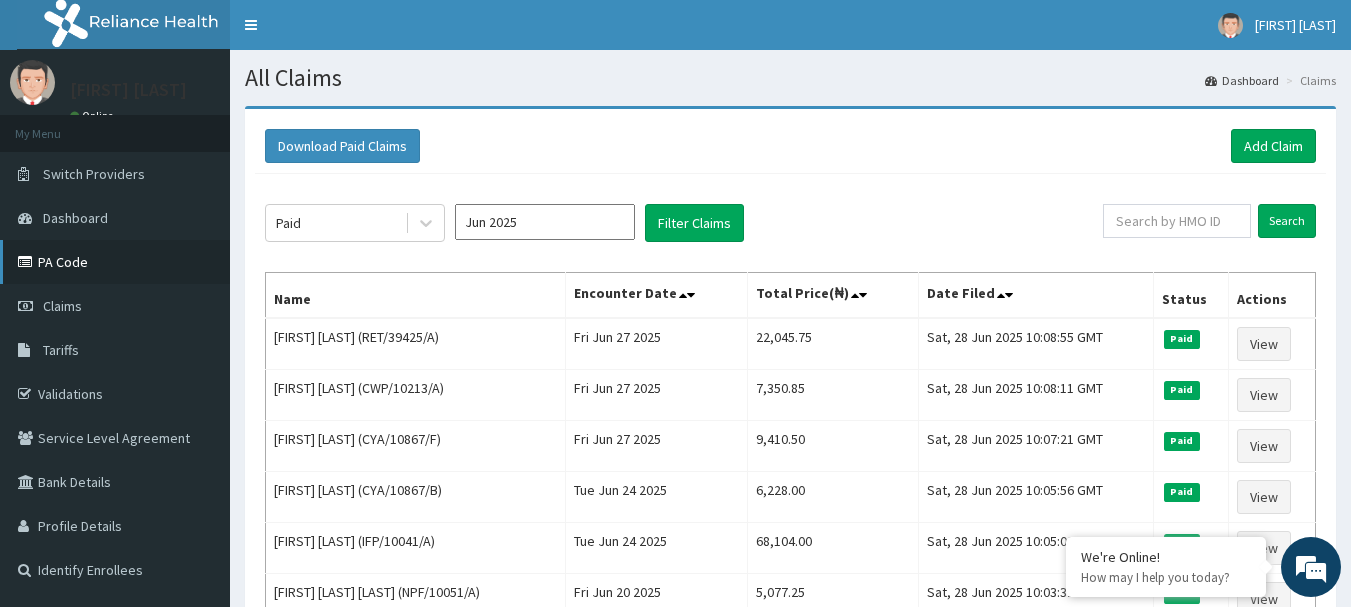 click on "PA Code" at bounding box center (115, 262) 